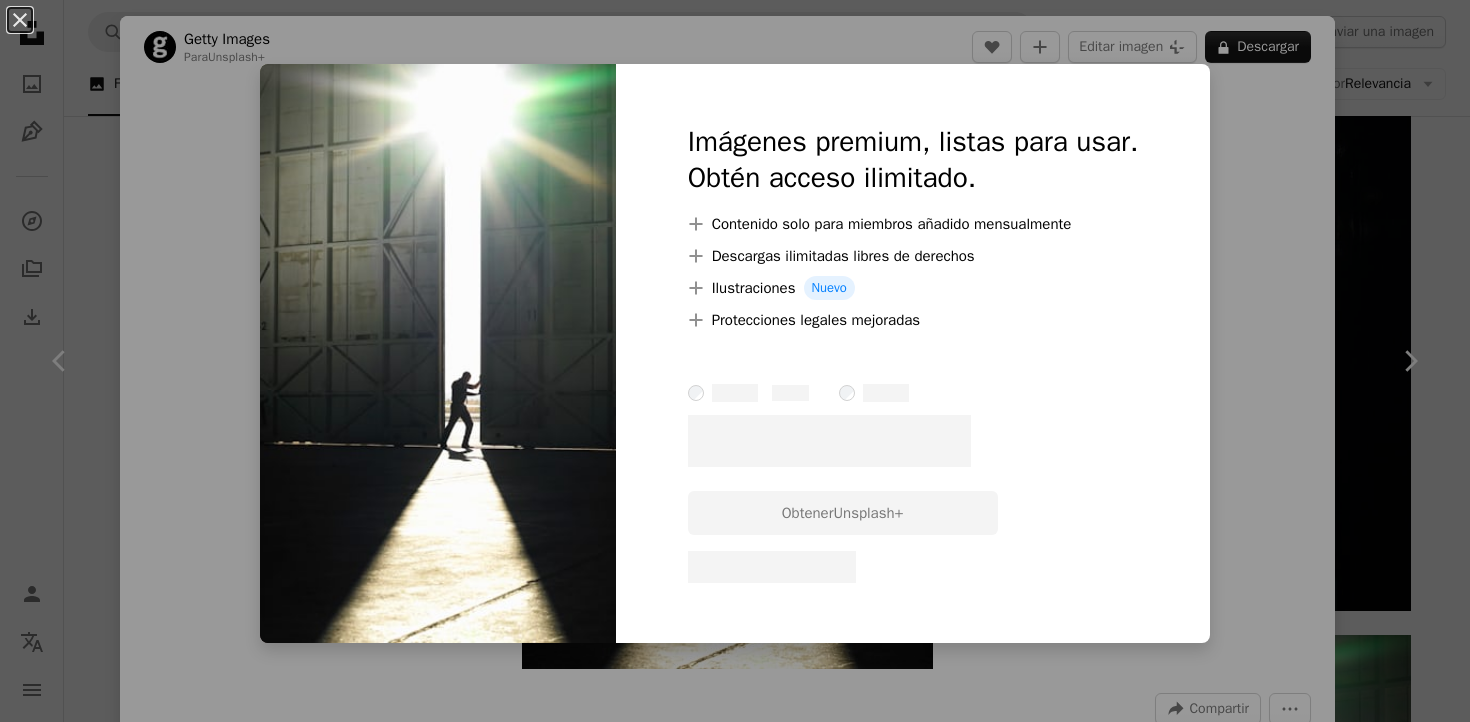 scroll, scrollTop: 774, scrollLeft: 0, axis: vertical 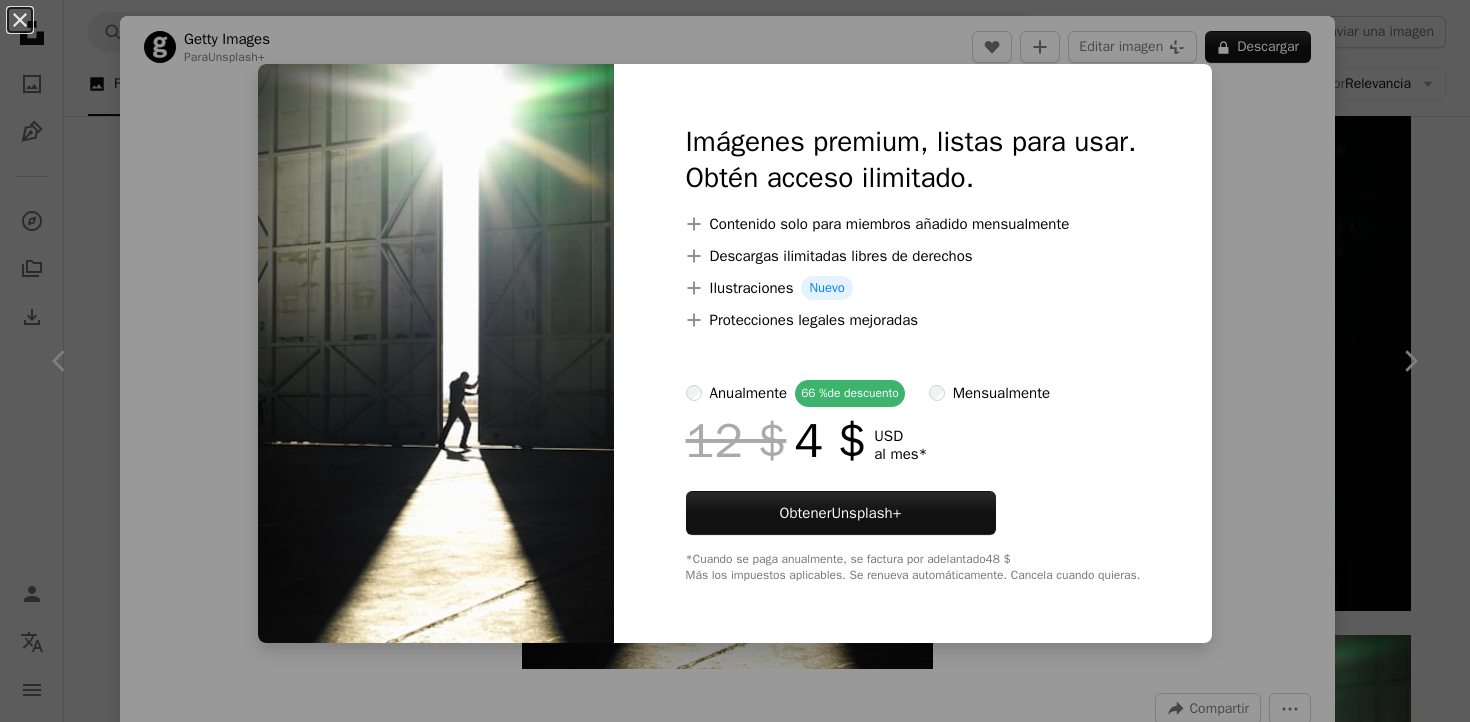 click on "An X shape Imágenes premium, listas para usar. Obtén acceso ilimitado. A plus sign Contenido solo para miembros añadido mensualmente A plus sign Descargas ilimitadas libres de derechos A plus sign Ilustraciones  Nuevo A plus sign Protecciones legales mejoradas anualmente 66 %  de descuento mensualmente 12 $   4 $ USD al mes * Obtener  Unsplash+ *Cuando se paga anualmente, se factura por adelantado  48 $ Más los impuestos aplicables. Se renueva automáticamente. Cancela cuando quieras." at bounding box center [735, 361] 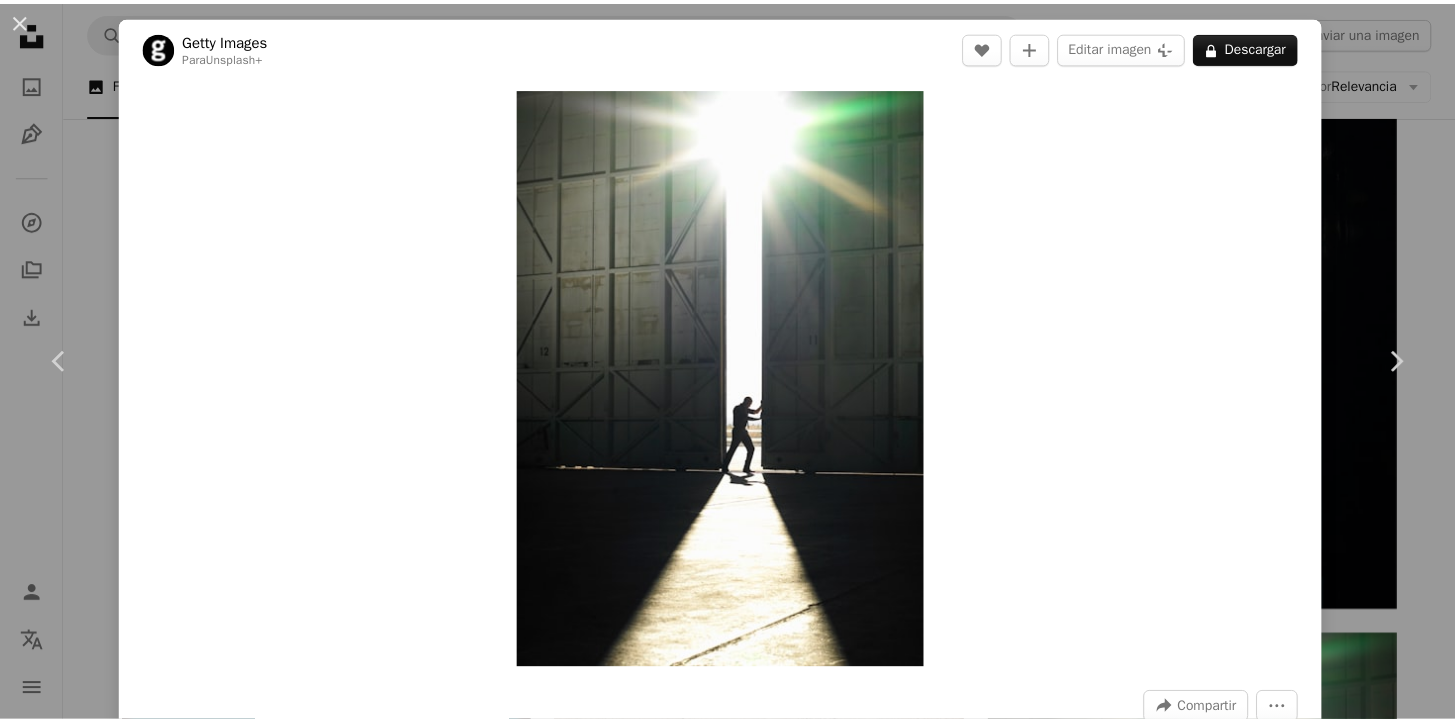 scroll, scrollTop: 229, scrollLeft: 0, axis: vertical 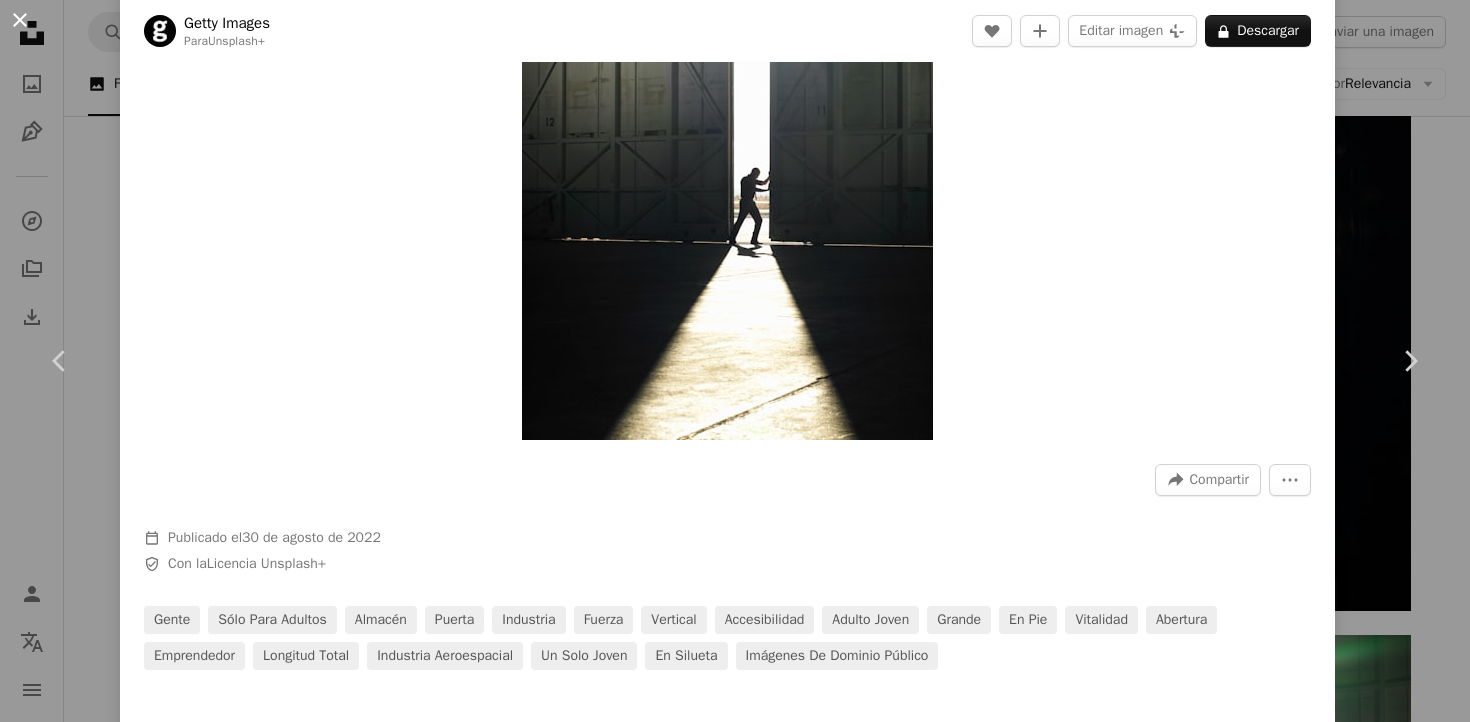 click on "An X shape" at bounding box center (20, 20) 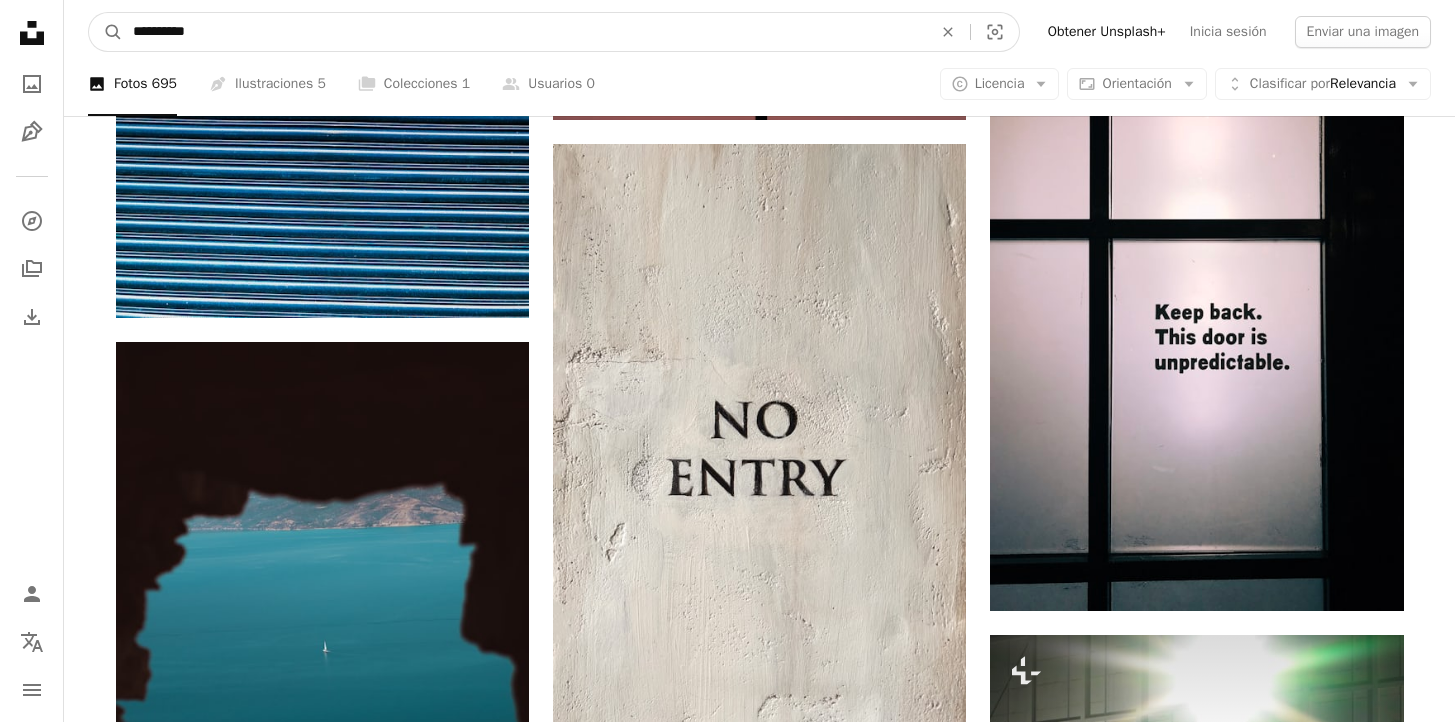 click on "**********" at bounding box center (524, 32) 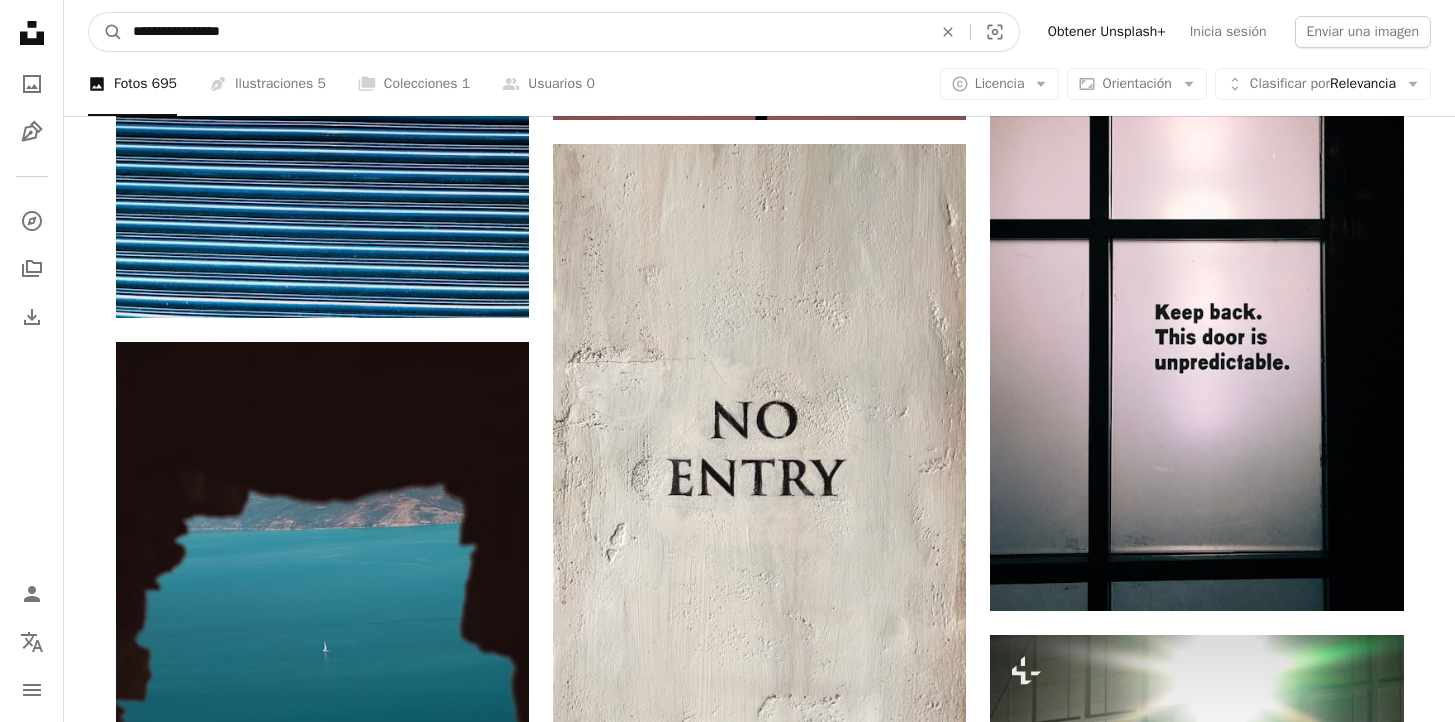 type on "**********" 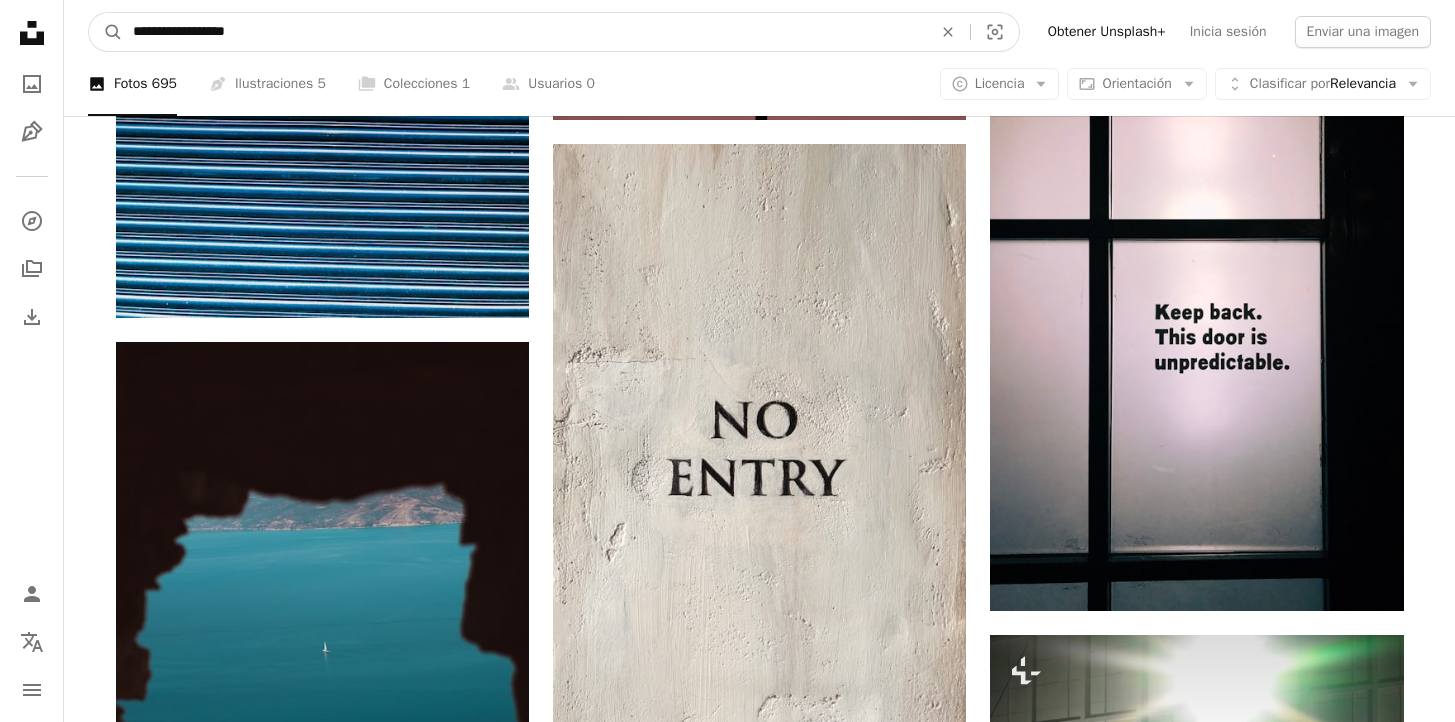 click on "A magnifying glass" at bounding box center [106, 32] 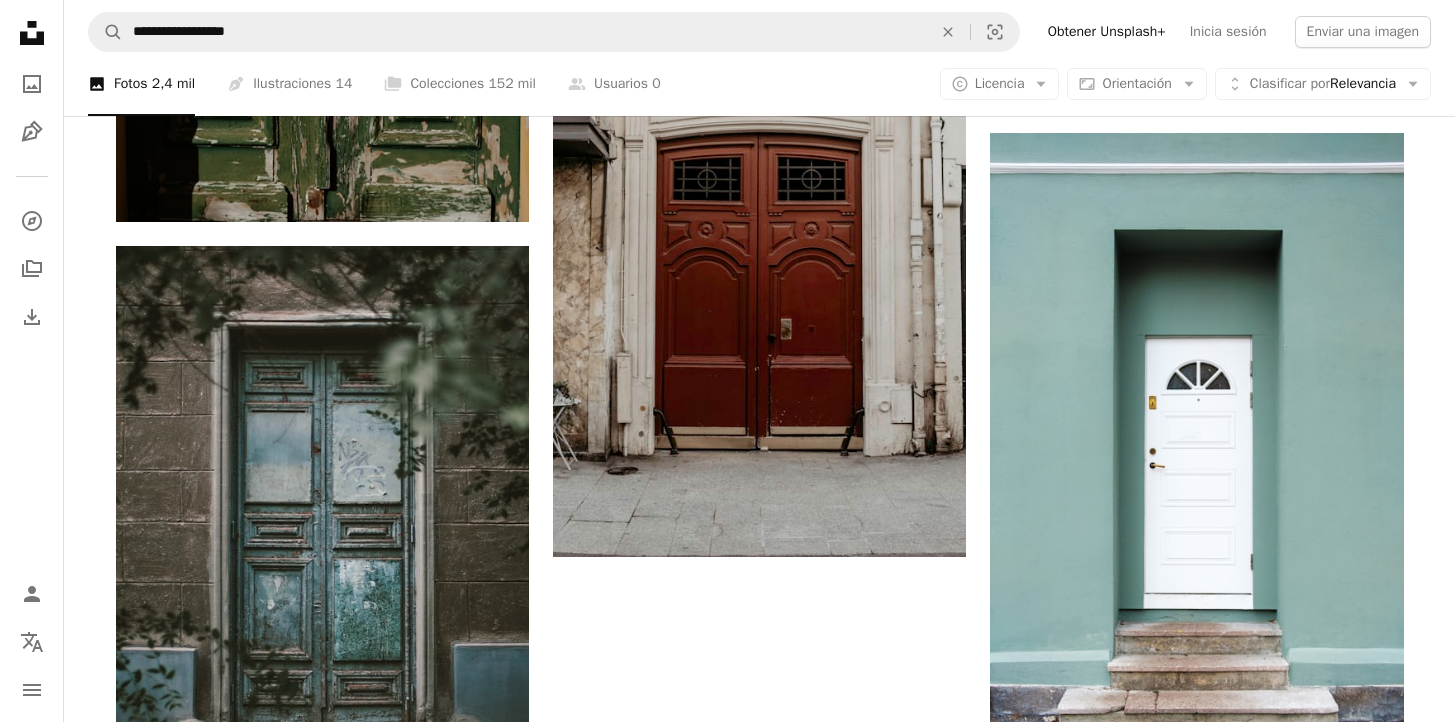 scroll, scrollTop: 1858, scrollLeft: 0, axis: vertical 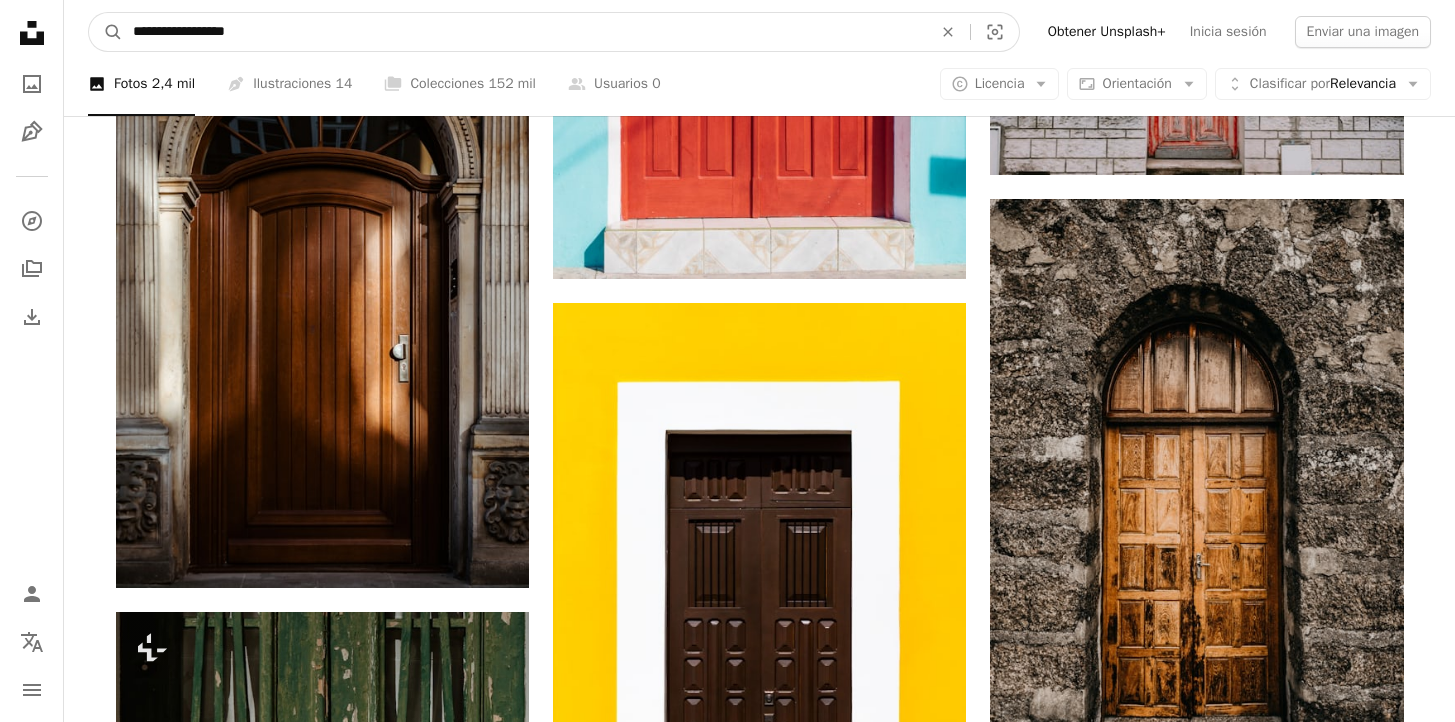 click on "**********" at bounding box center (524, 32) 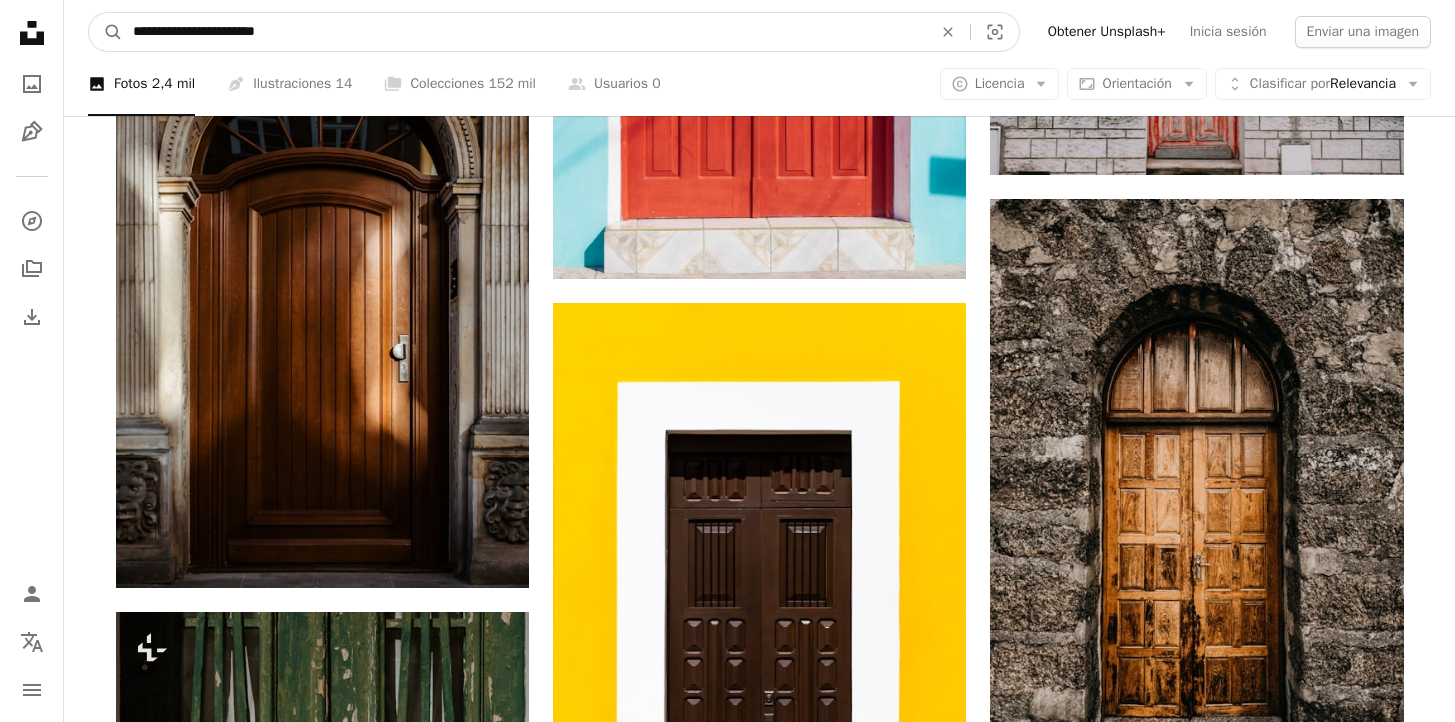 type on "**********" 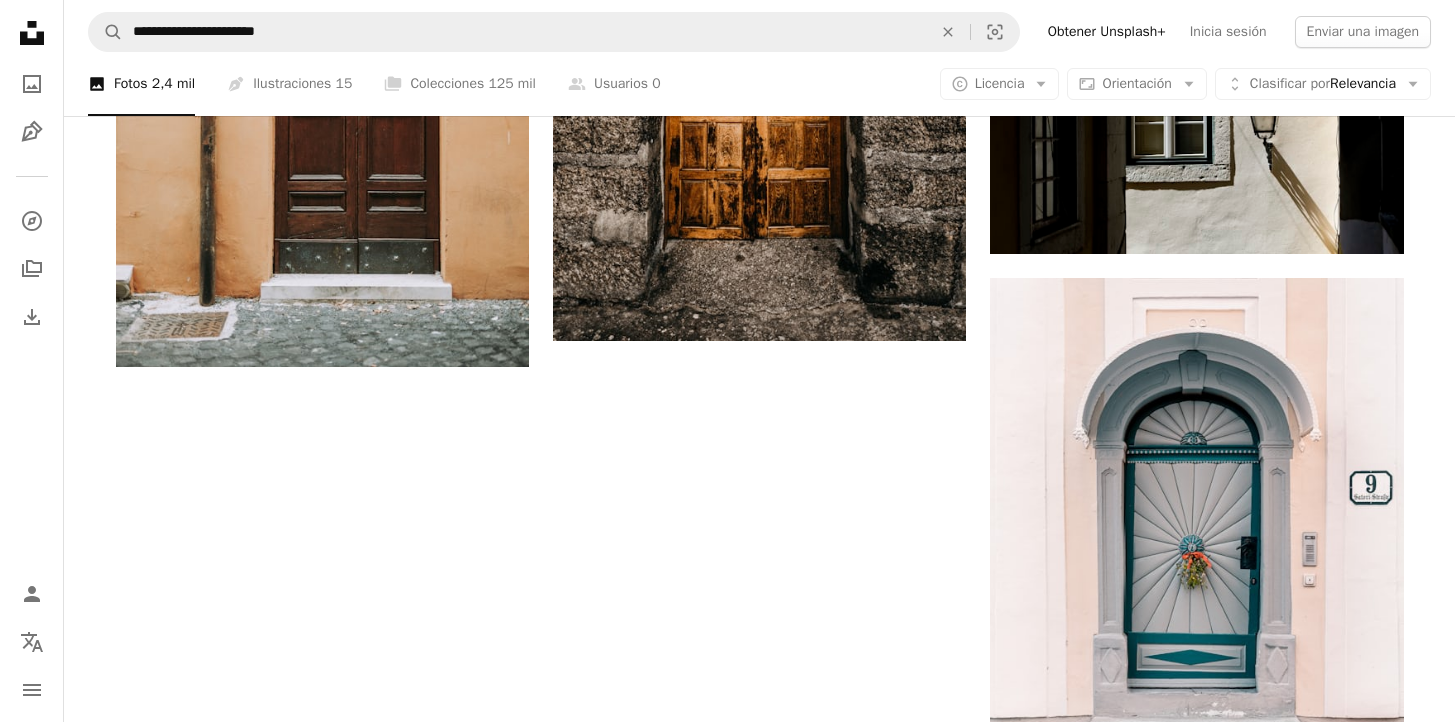 scroll, scrollTop: 3408, scrollLeft: 0, axis: vertical 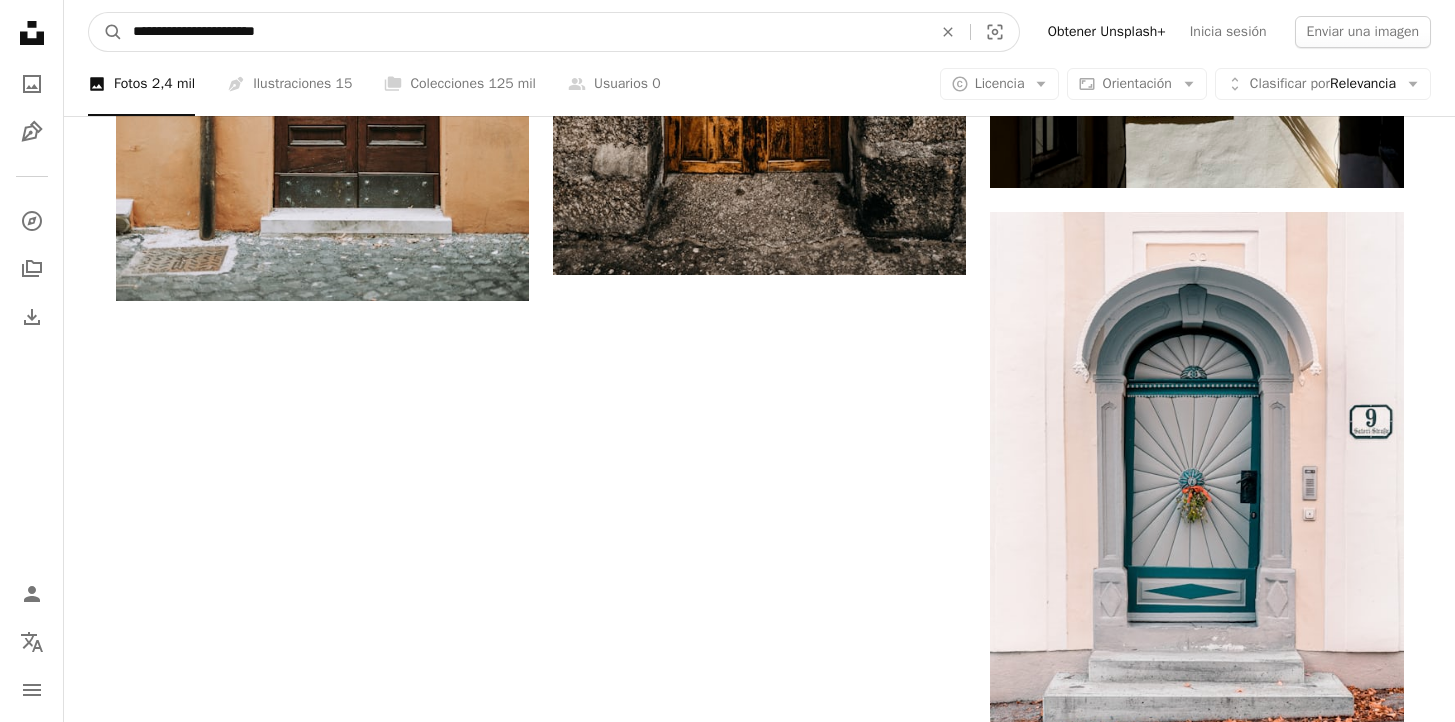 click on "**********" at bounding box center (524, 32) 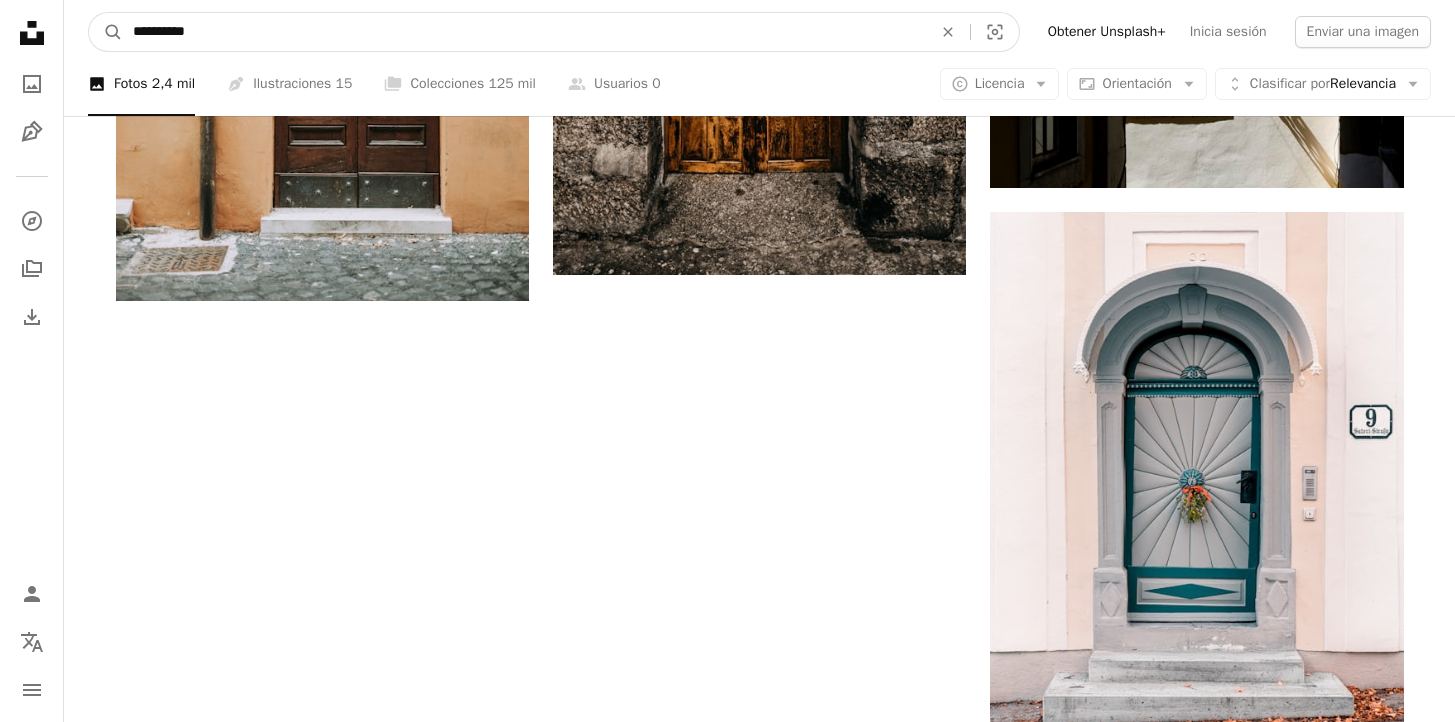 type on "**********" 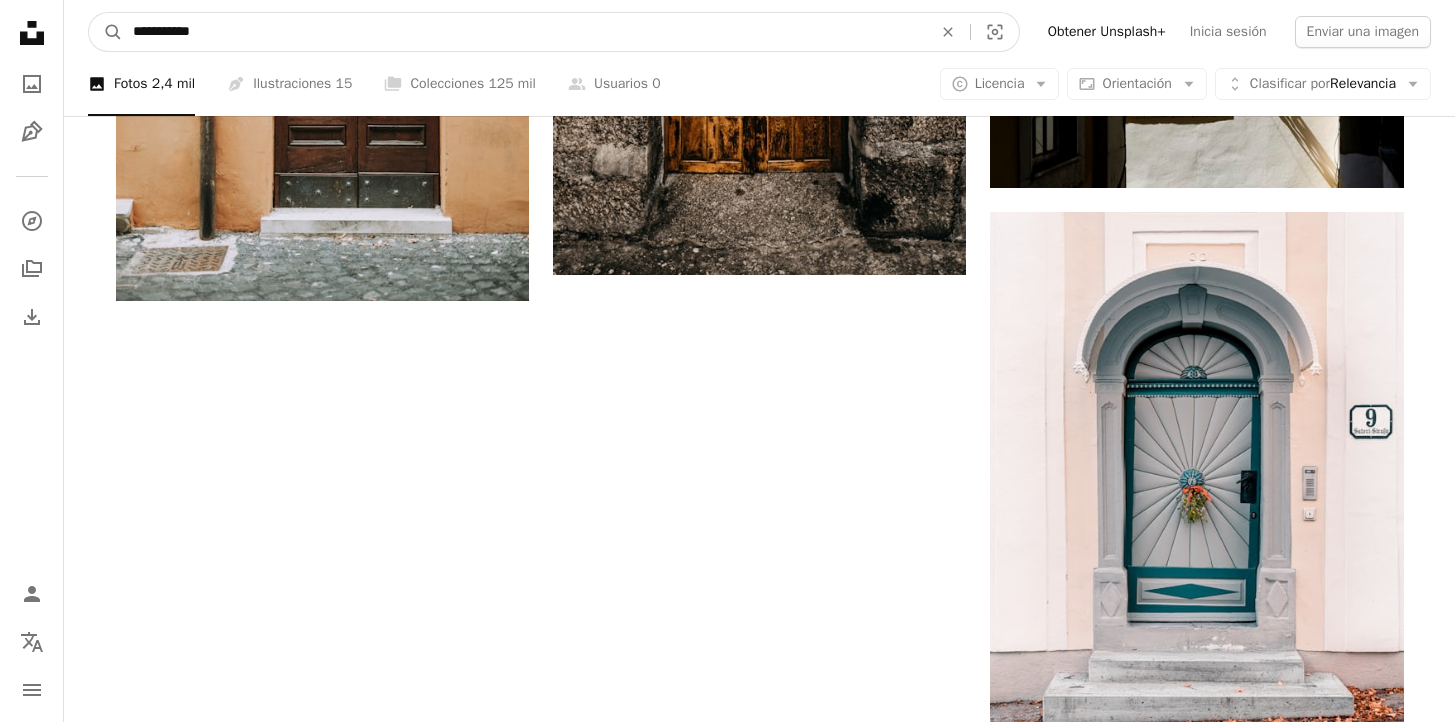 click on "A magnifying glass" at bounding box center [106, 32] 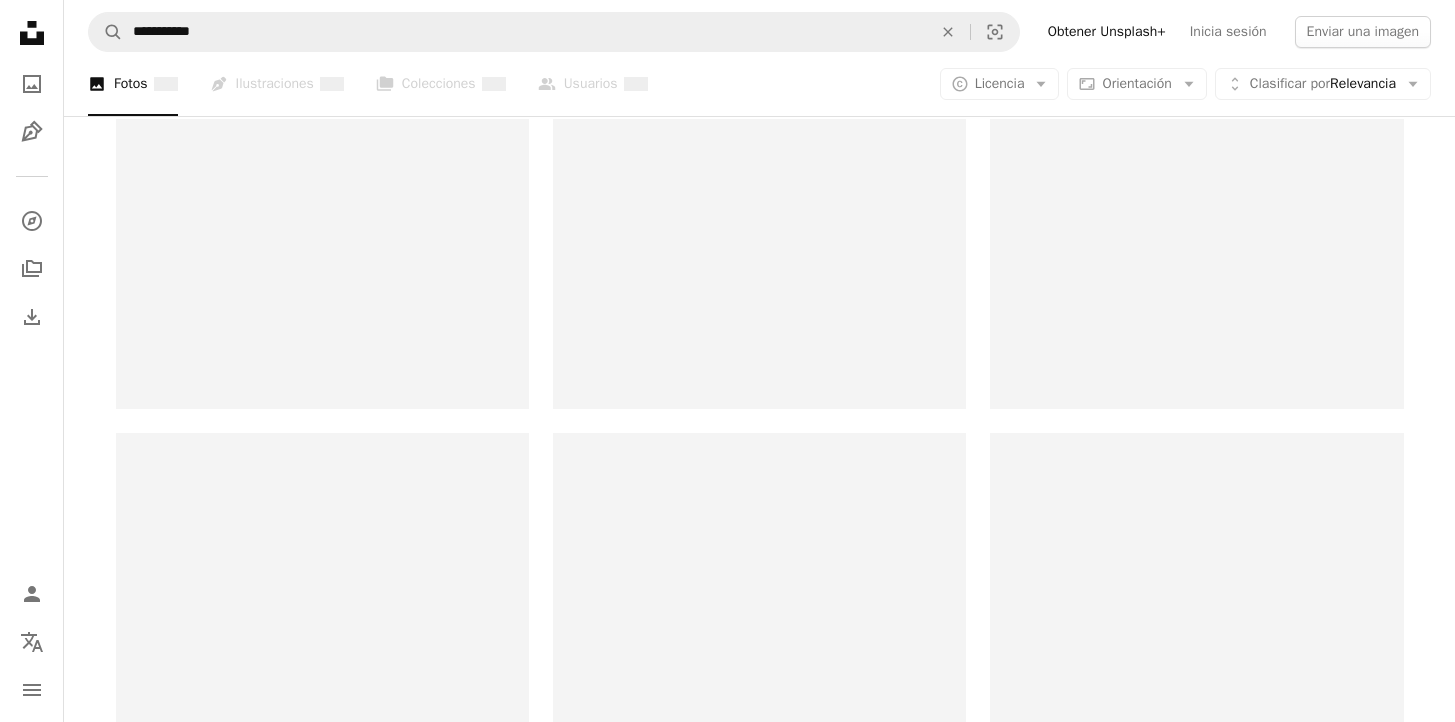 scroll, scrollTop: 0, scrollLeft: 0, axis: both 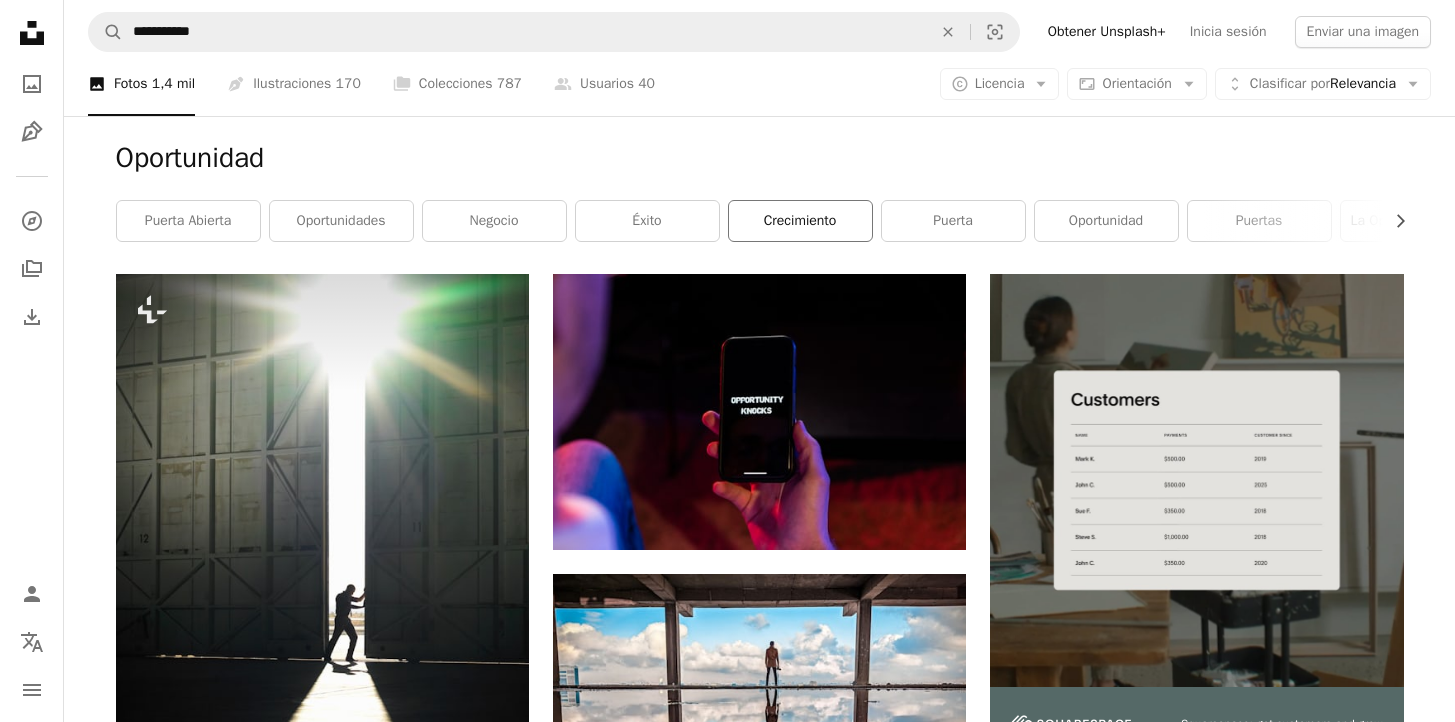 click on "crecimiento" at bounding box center [800, 221] 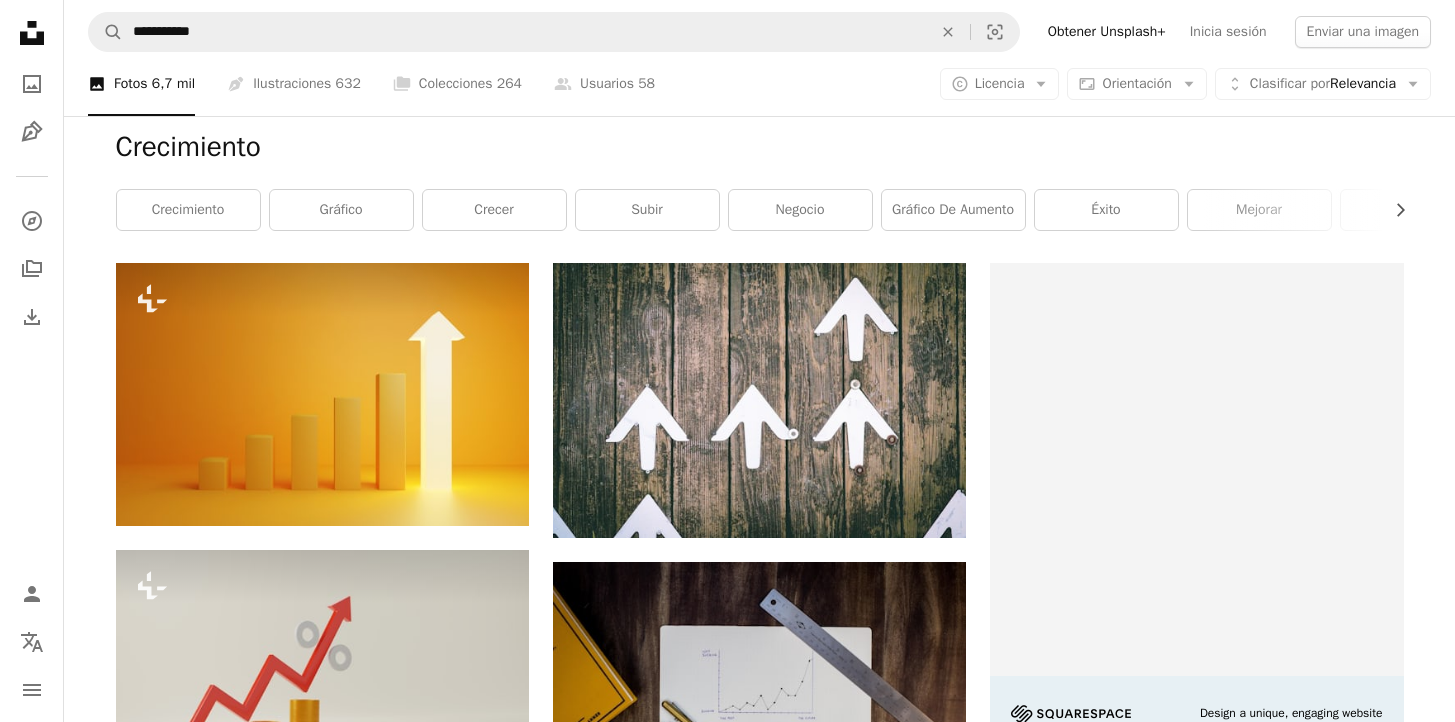 scroll, scrollTop: 0, scrollLeft: 0, axis: both 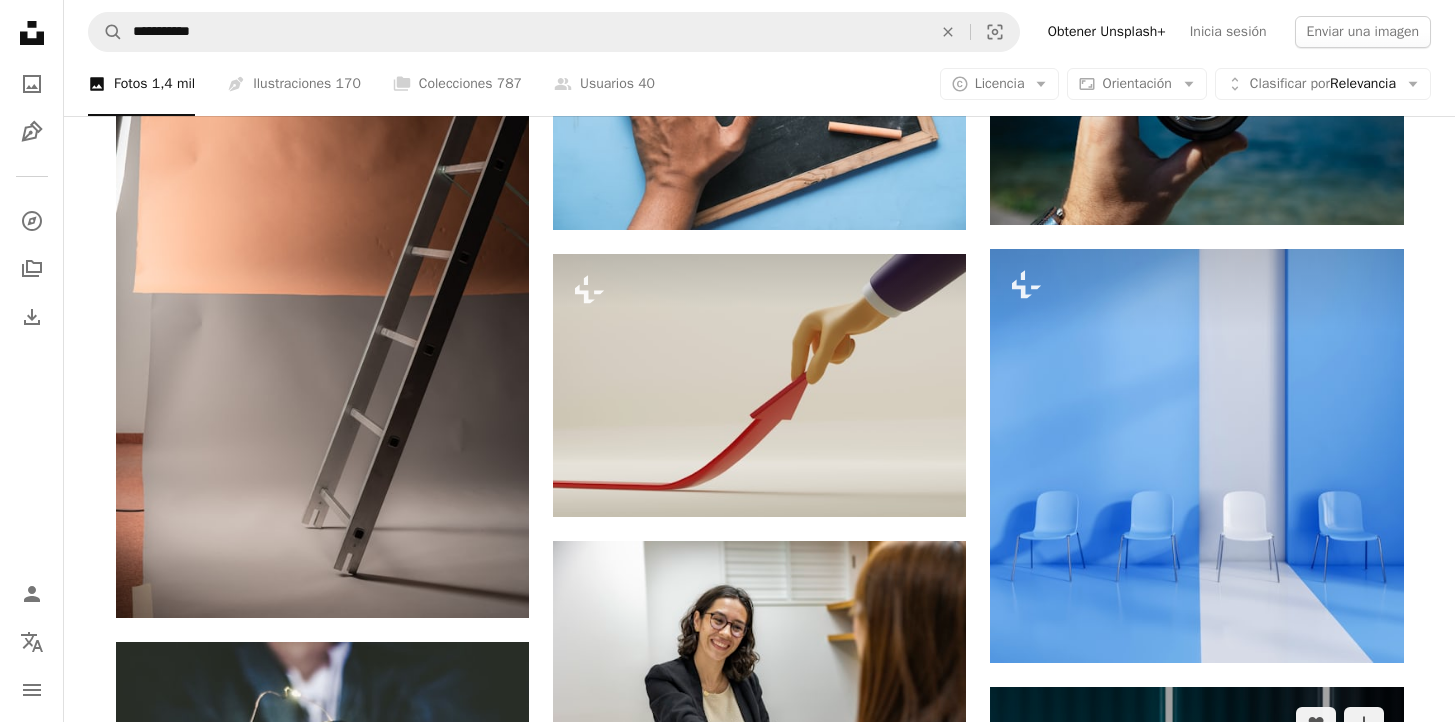 click at bounding box center [1196, 996] 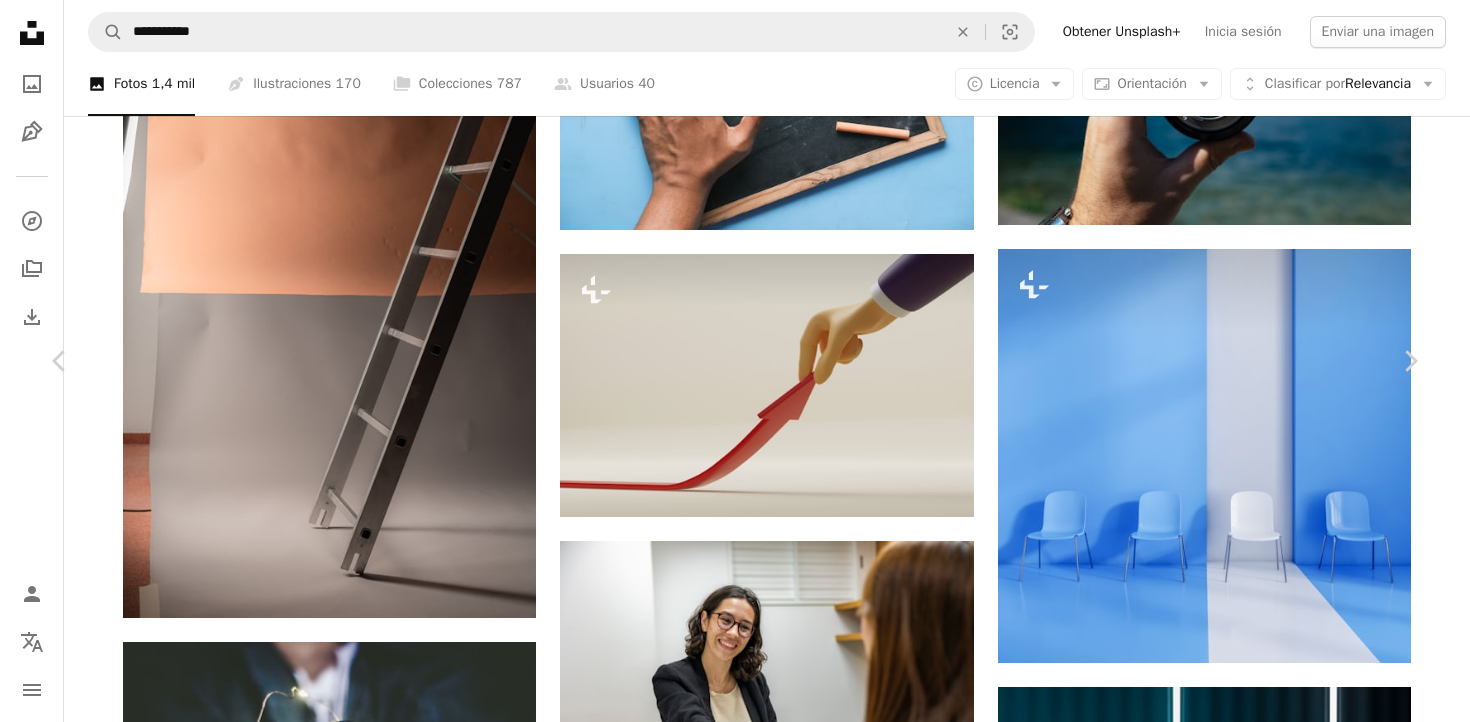 click on "An X shape" at bounding box center [20, 20] 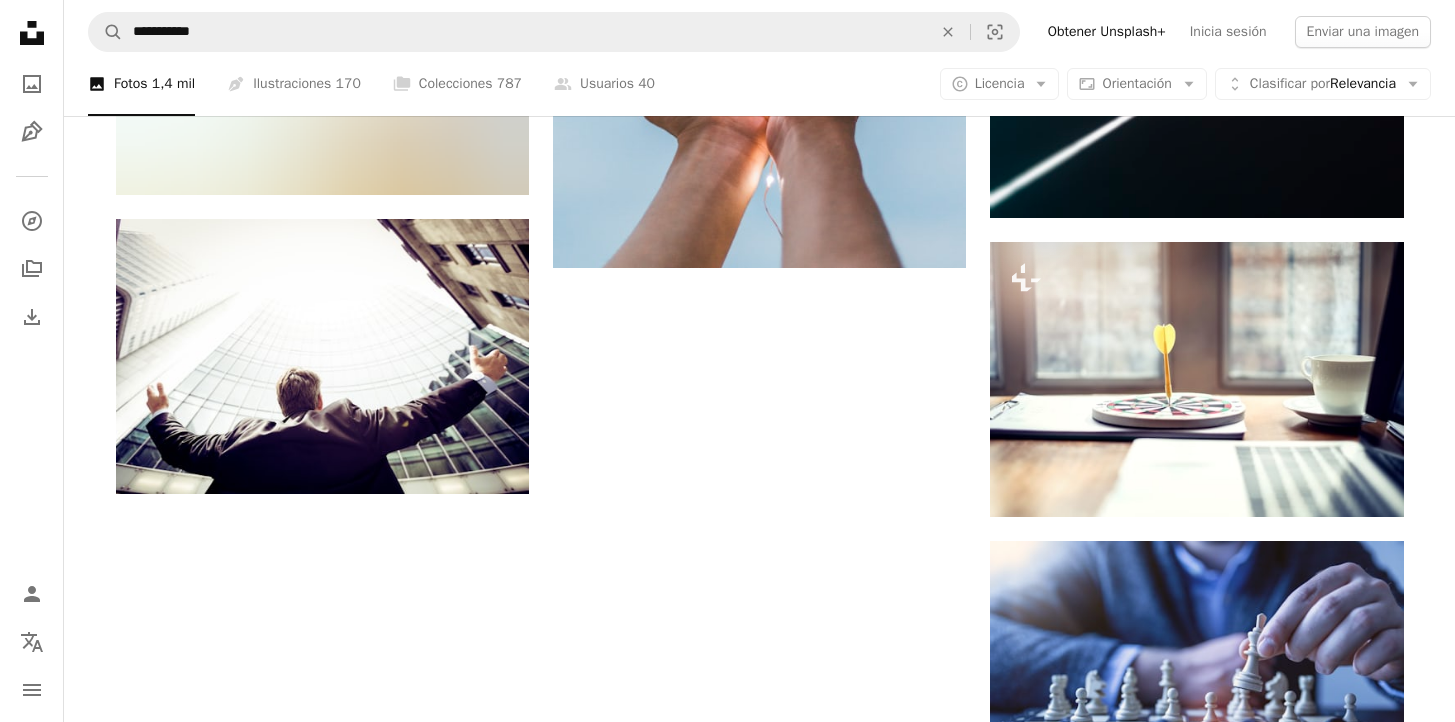 scroll, scrollTop: 2631, scrollLeft: 0, axis: vertical 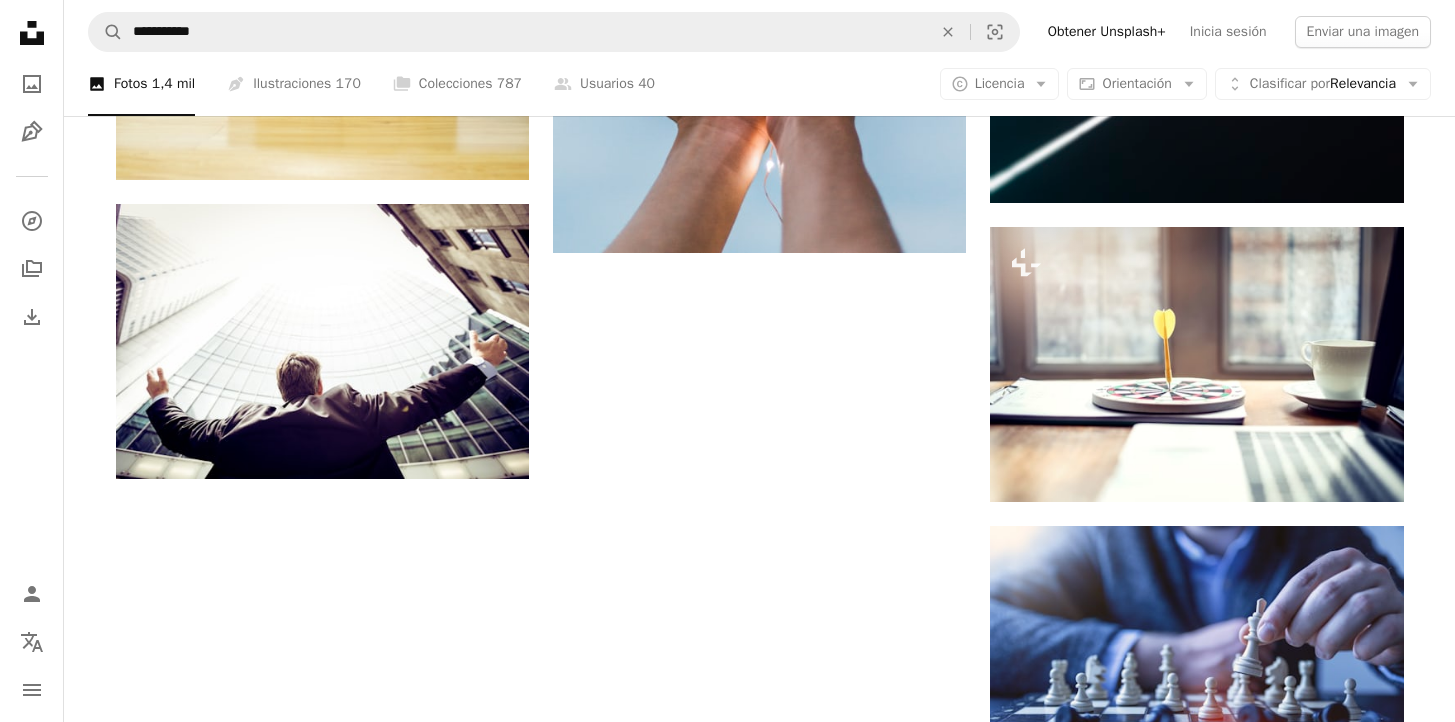 click on "Cargar más" at bounding box center (760, 1603) 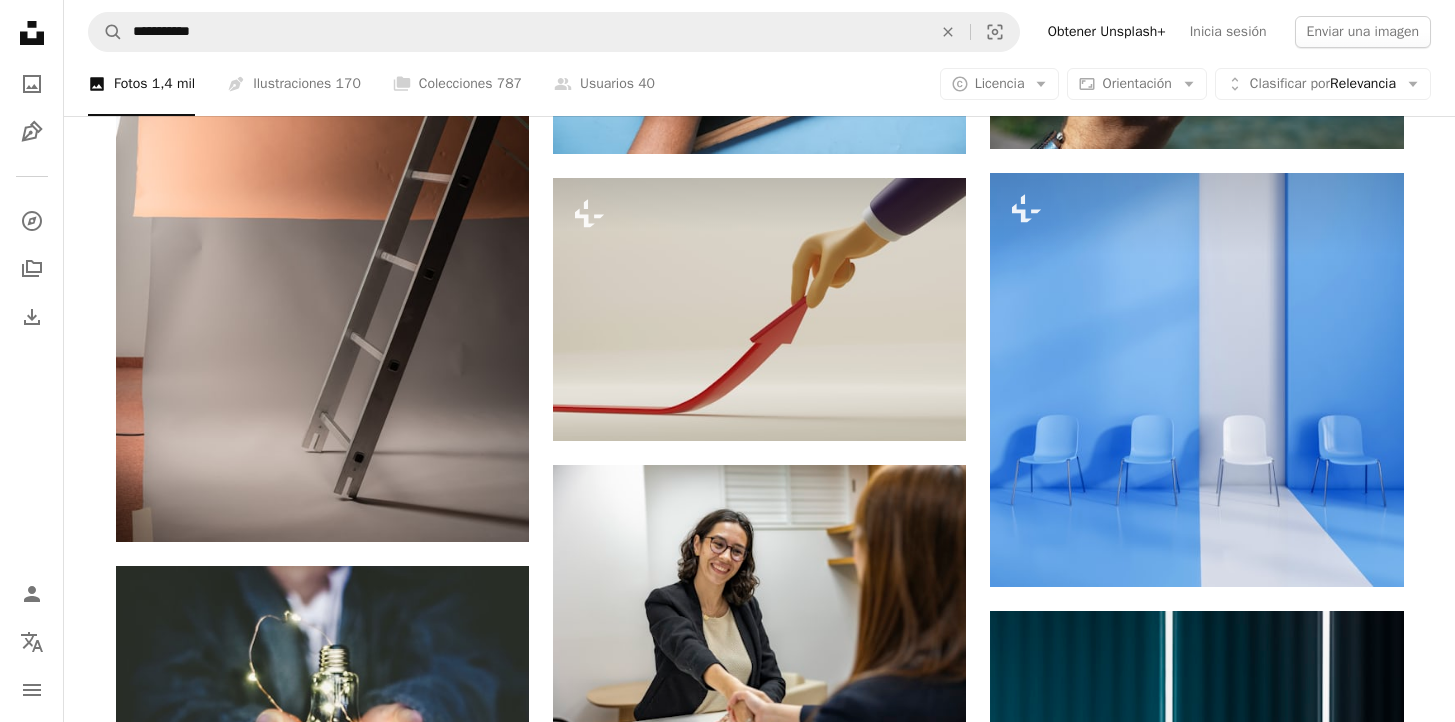 scroll, scrollTop: 1458, scrollLeft: 0, axis: vertical 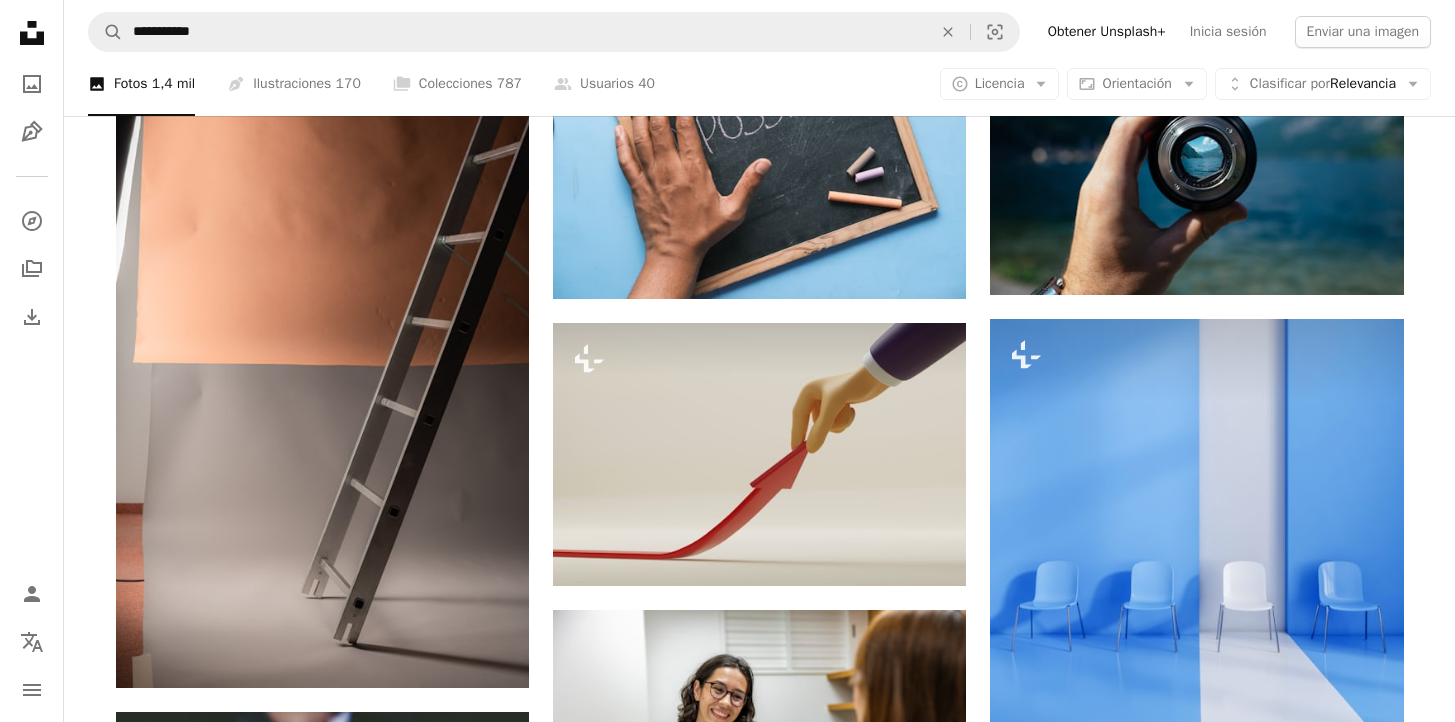 click at bounding box center (1196, 1066) 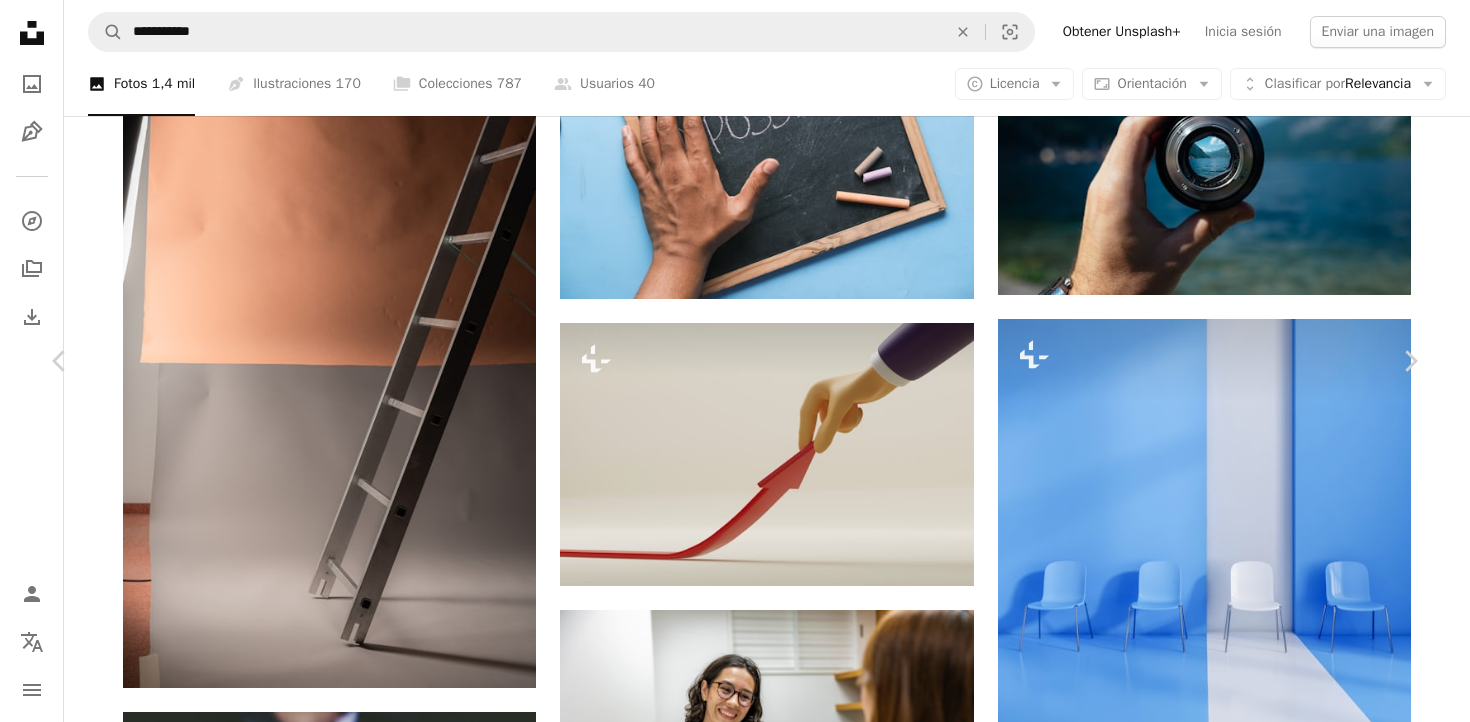 click on "Descargar gratis" at bounding box center (1214, 22838) 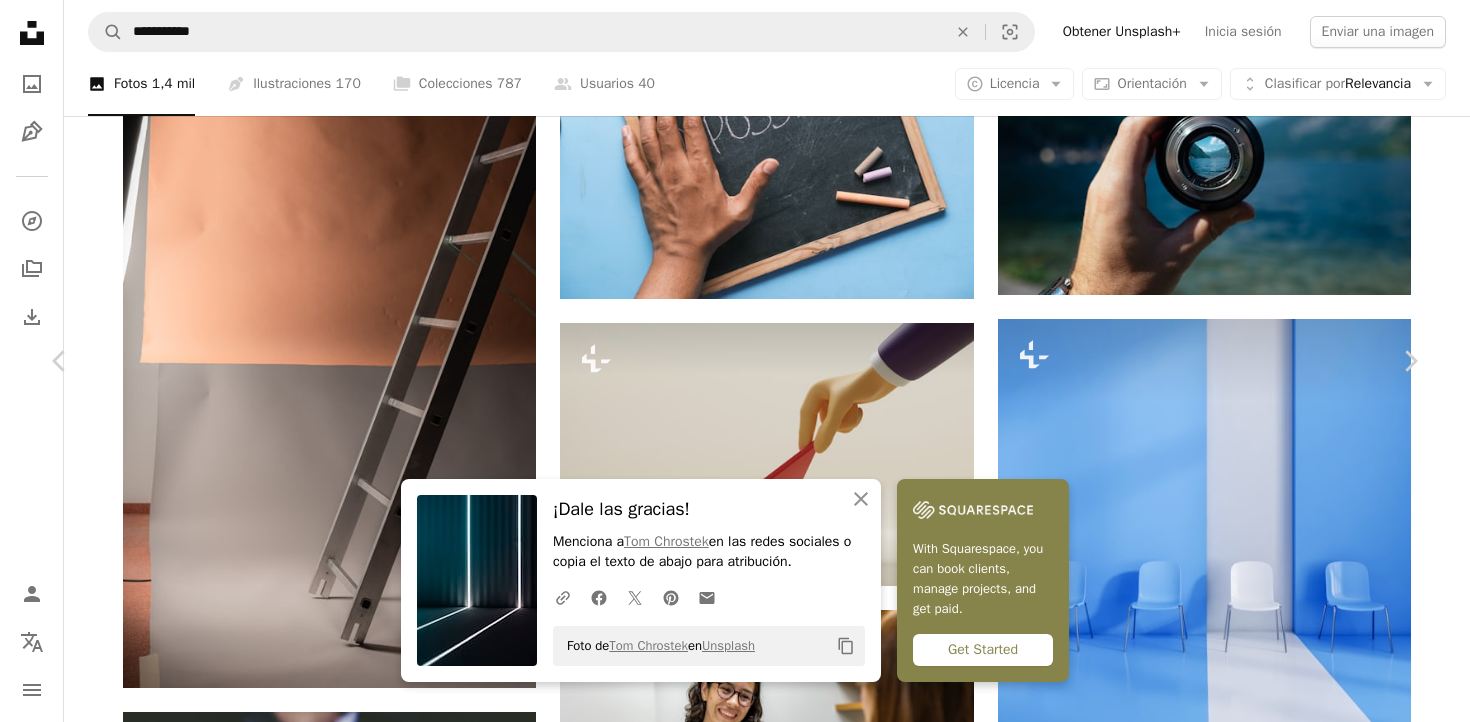 click on "An X shape" at bounding box center [20, 20] 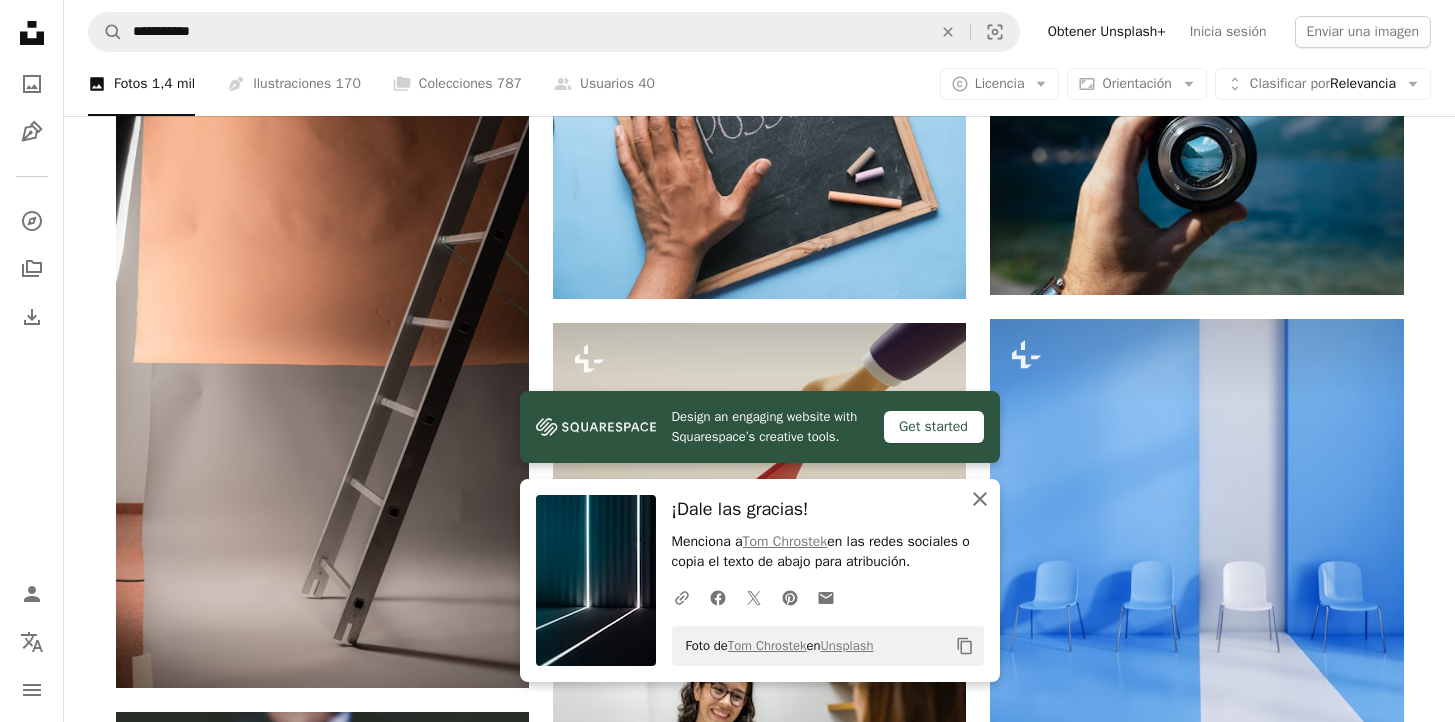 click 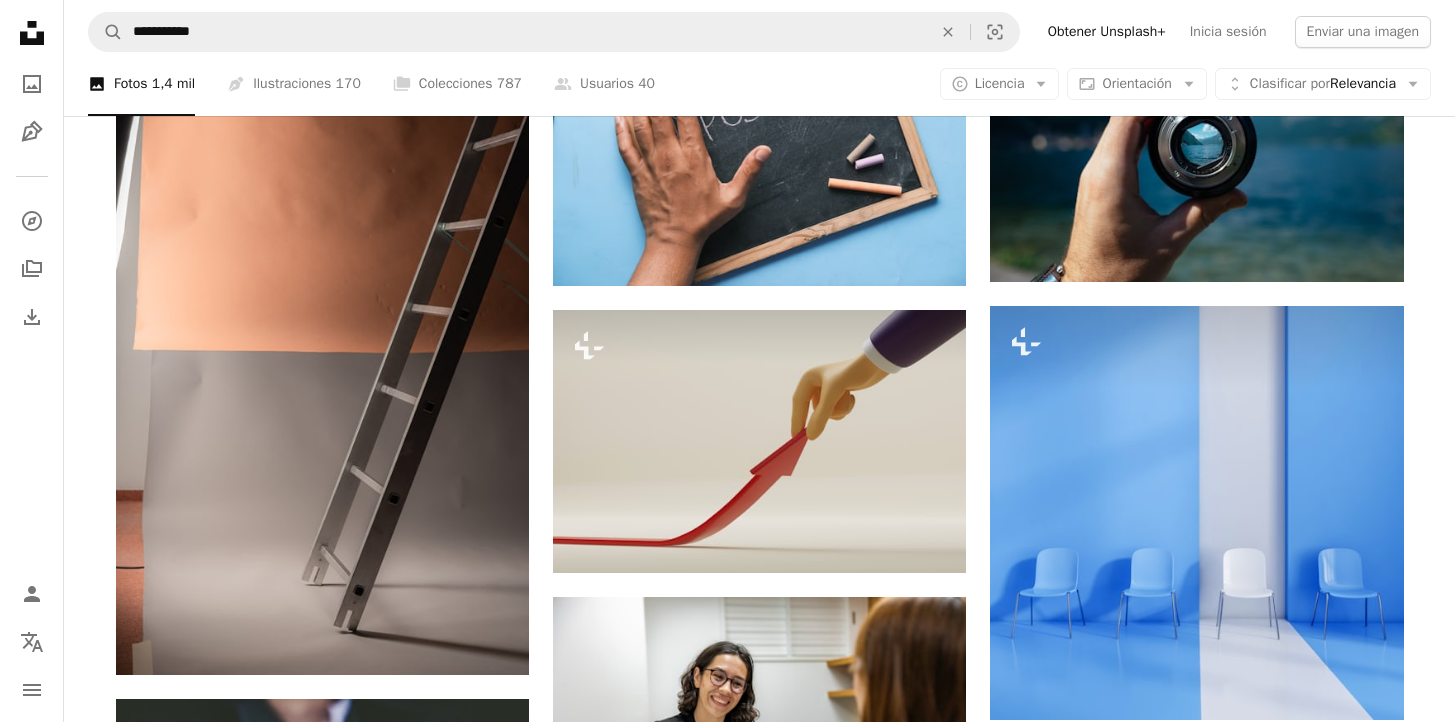 scroll, scrollTop: 1557, scrollLeft: 0, axis: vertical 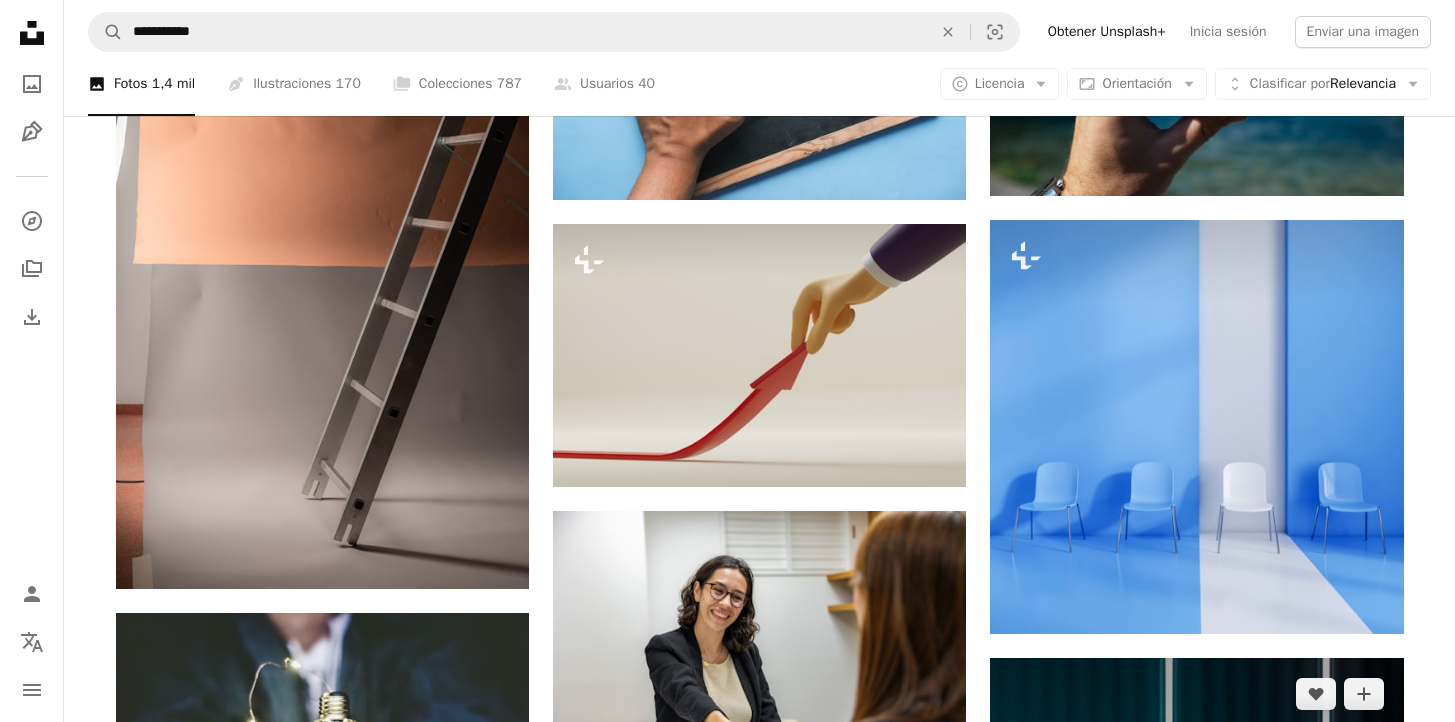 click at bounding box center [1196, 967] 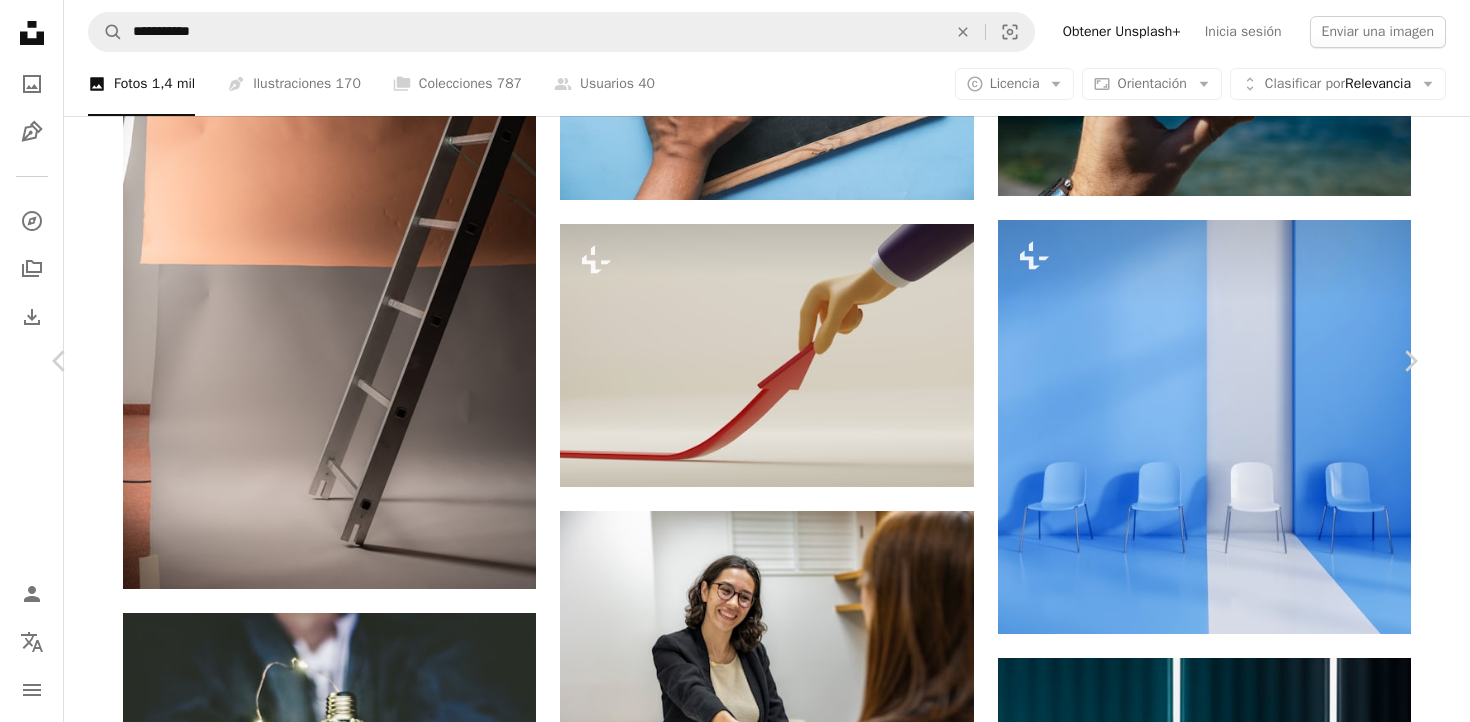 click on "An X shape" at bounding box center [20, 20] 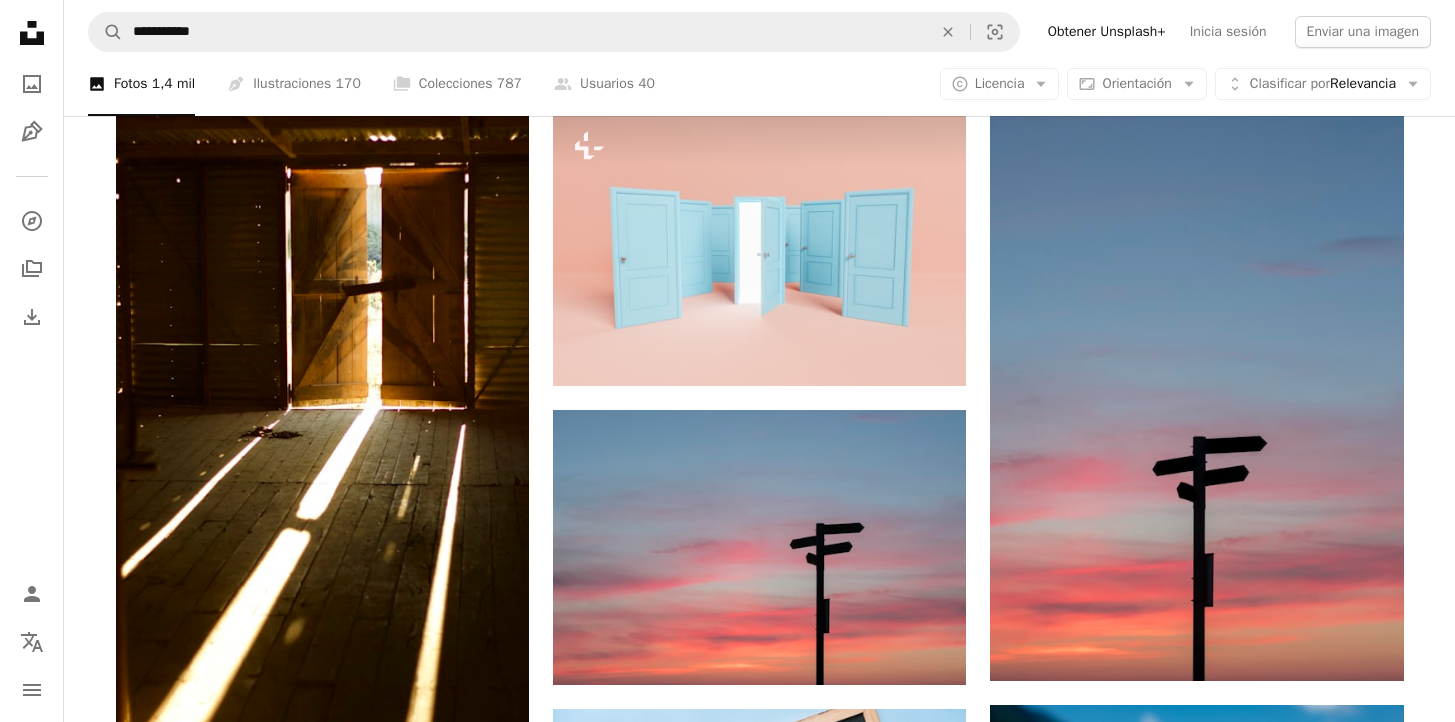 scroll, scrollTop: 781, scrollLeft: 0, axis: vertical 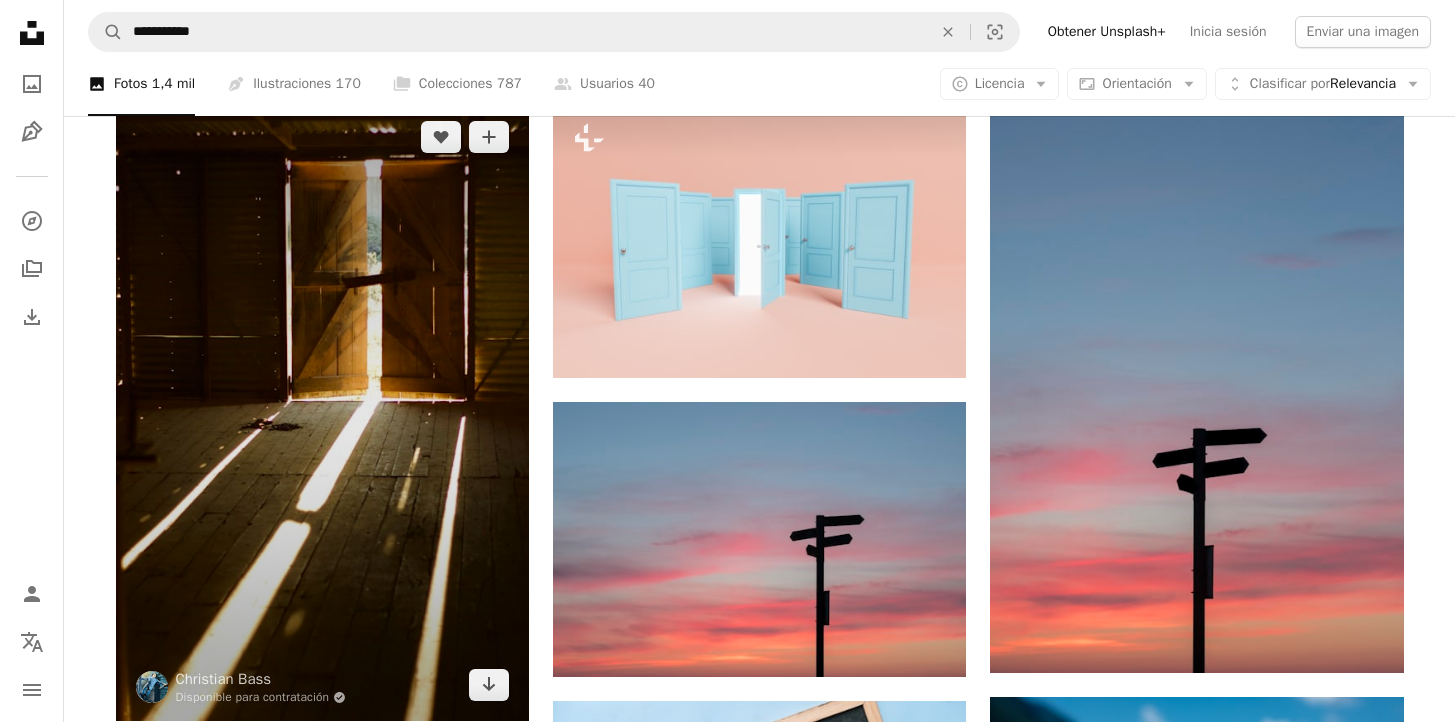 click at bounding box center (322, 411) 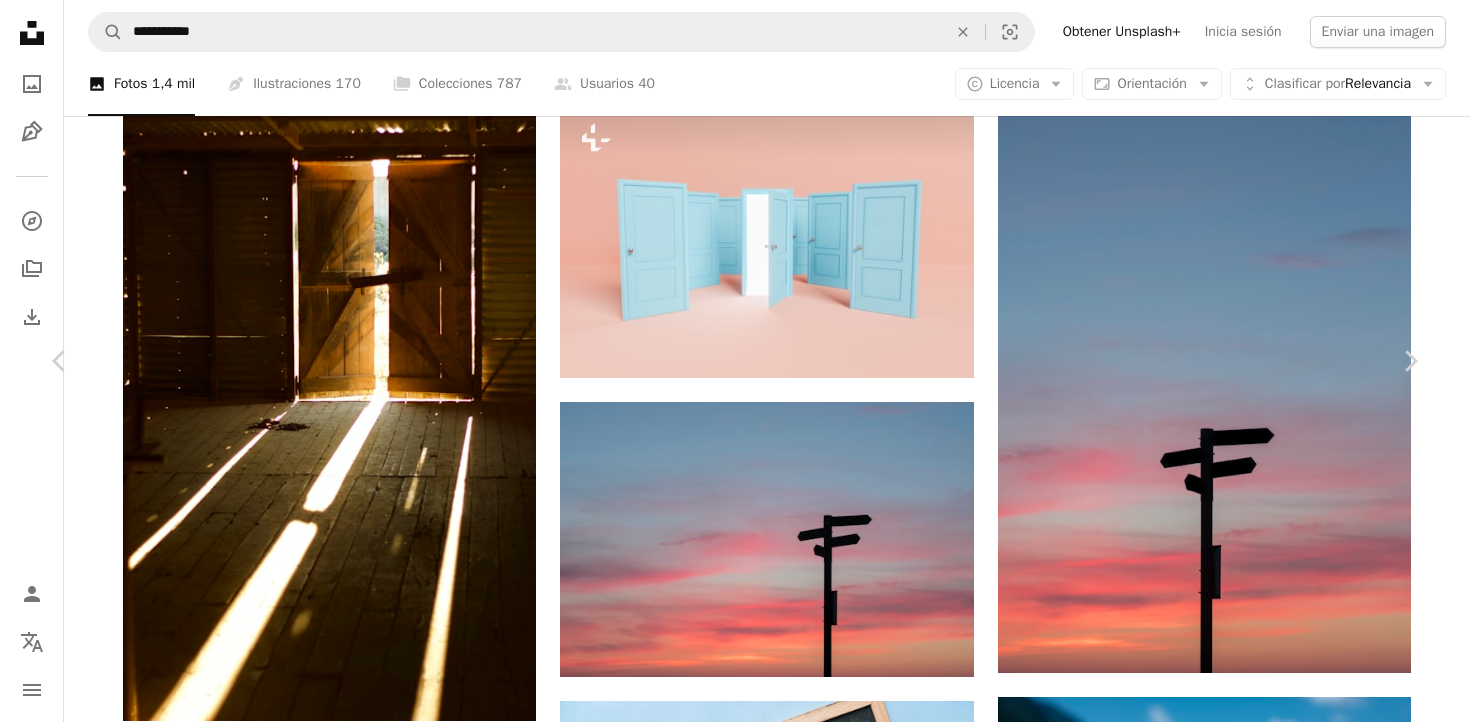 click on "An X shape" at bounding box center (20, 20) 